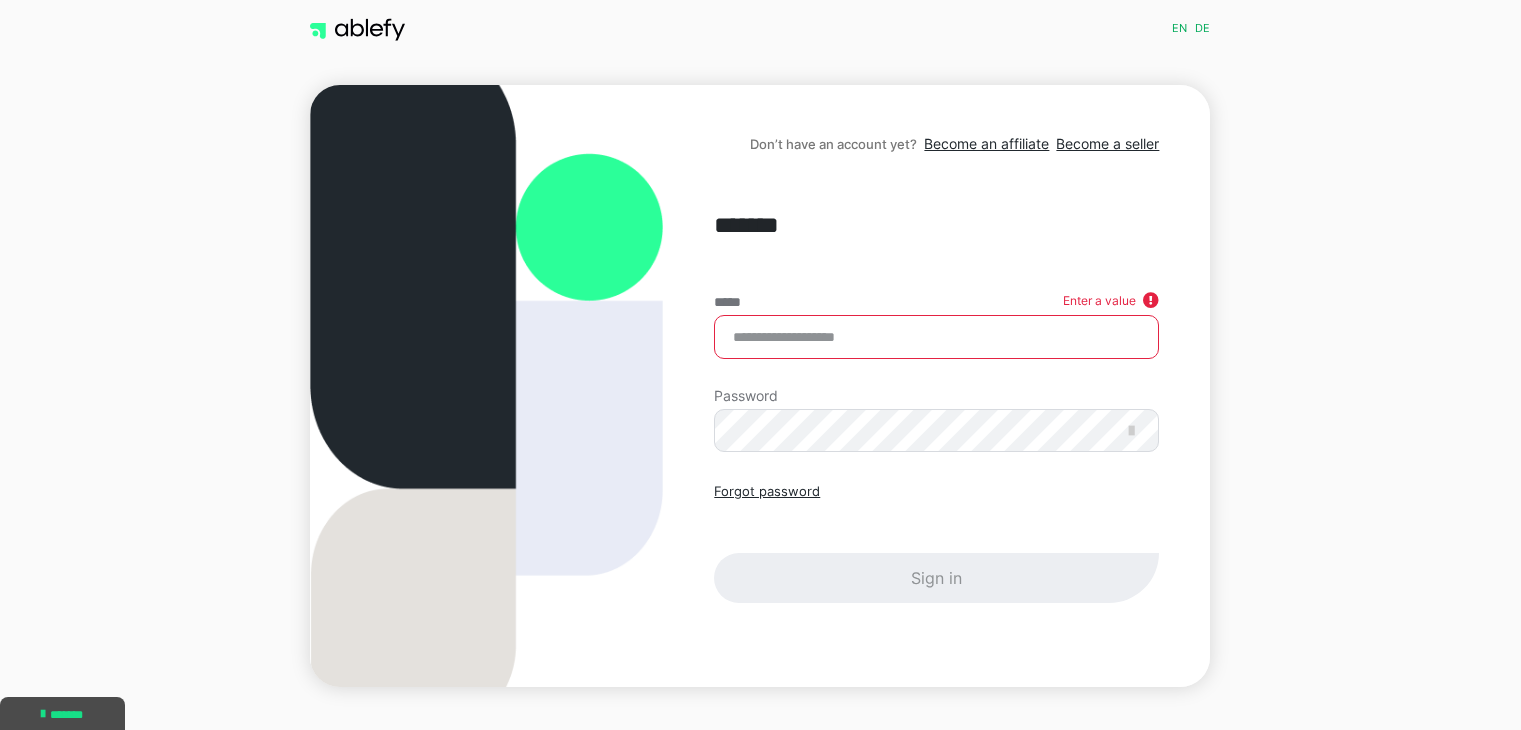 scroll, scrollTop: 0, scrollLeft: 0, axis: both 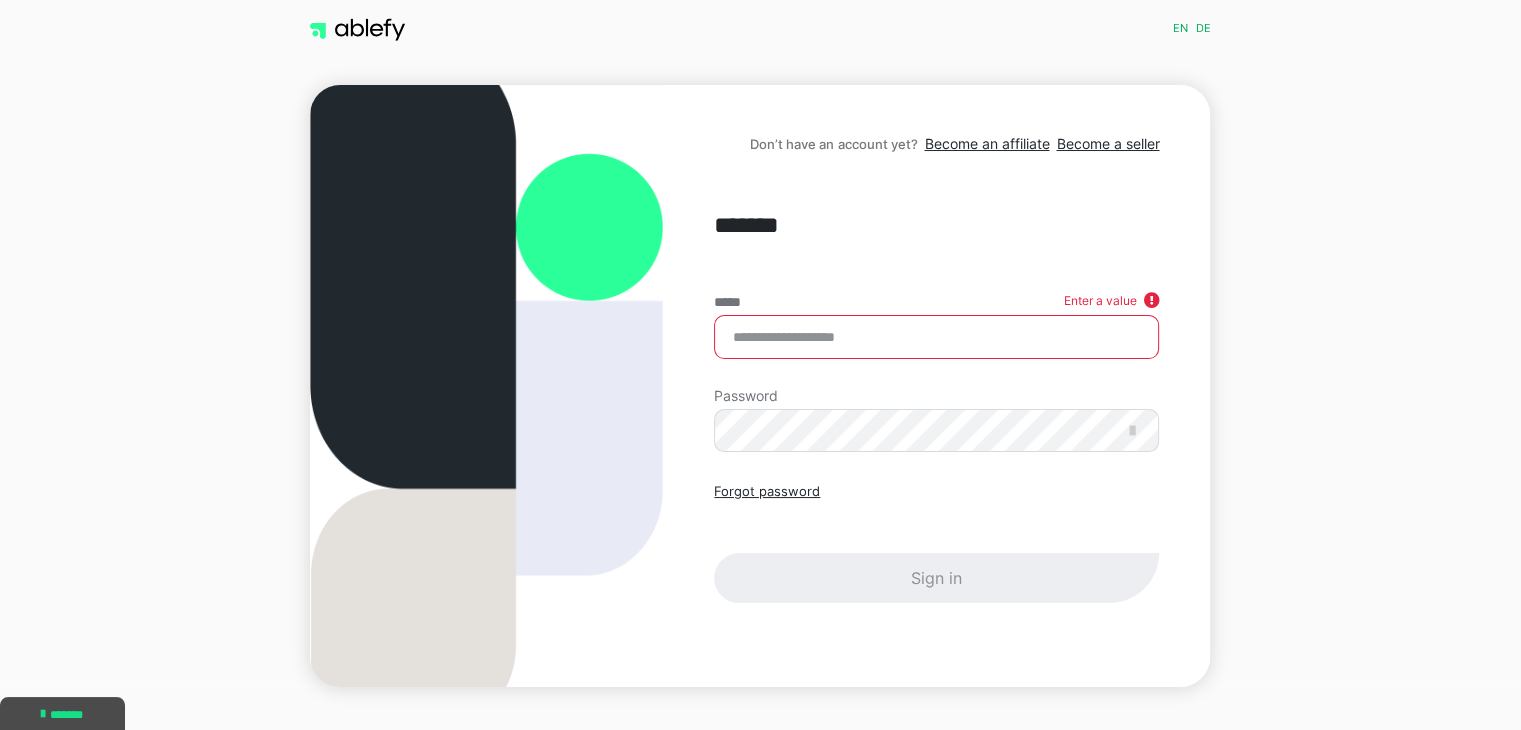 click on "*****" at bounding box center (936, 337) 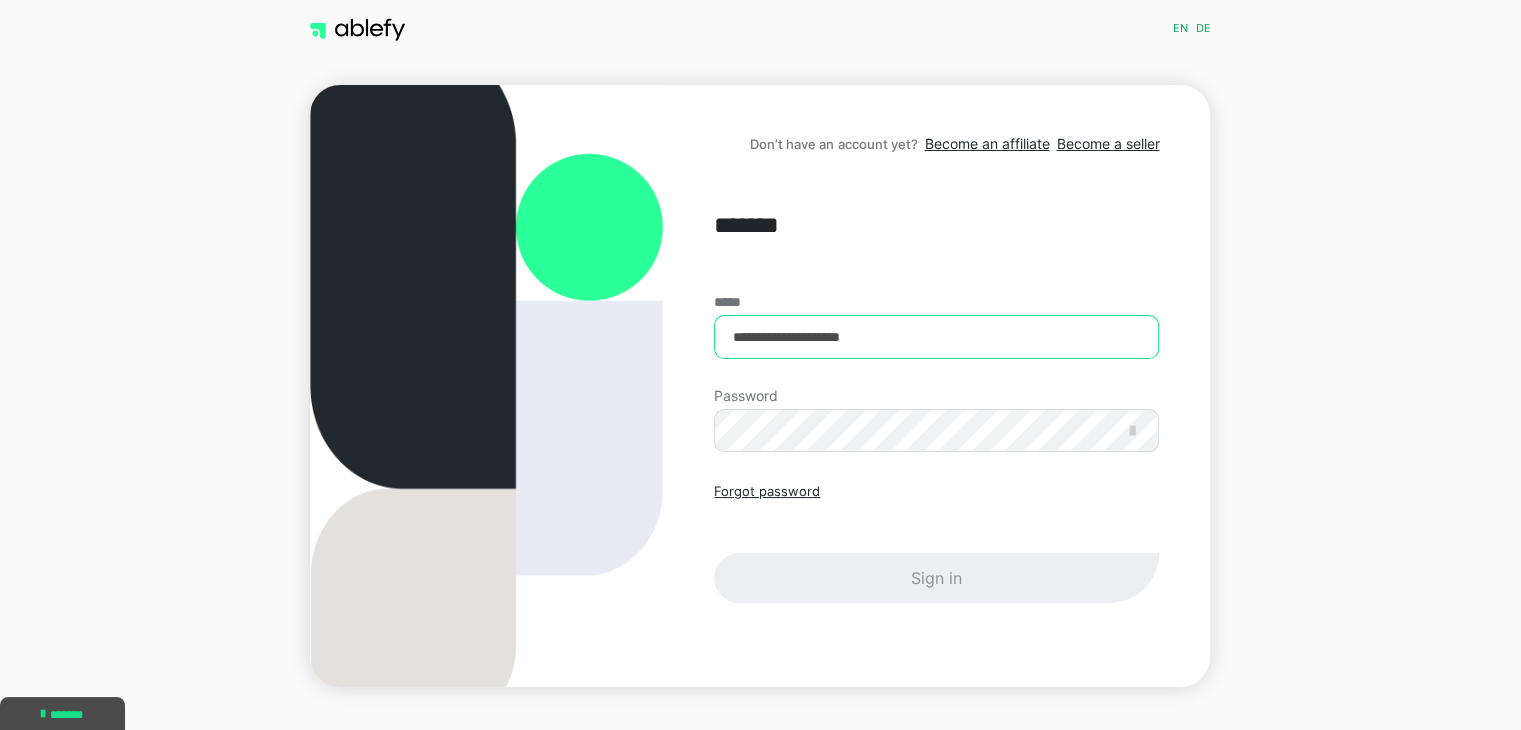 type on "**********" 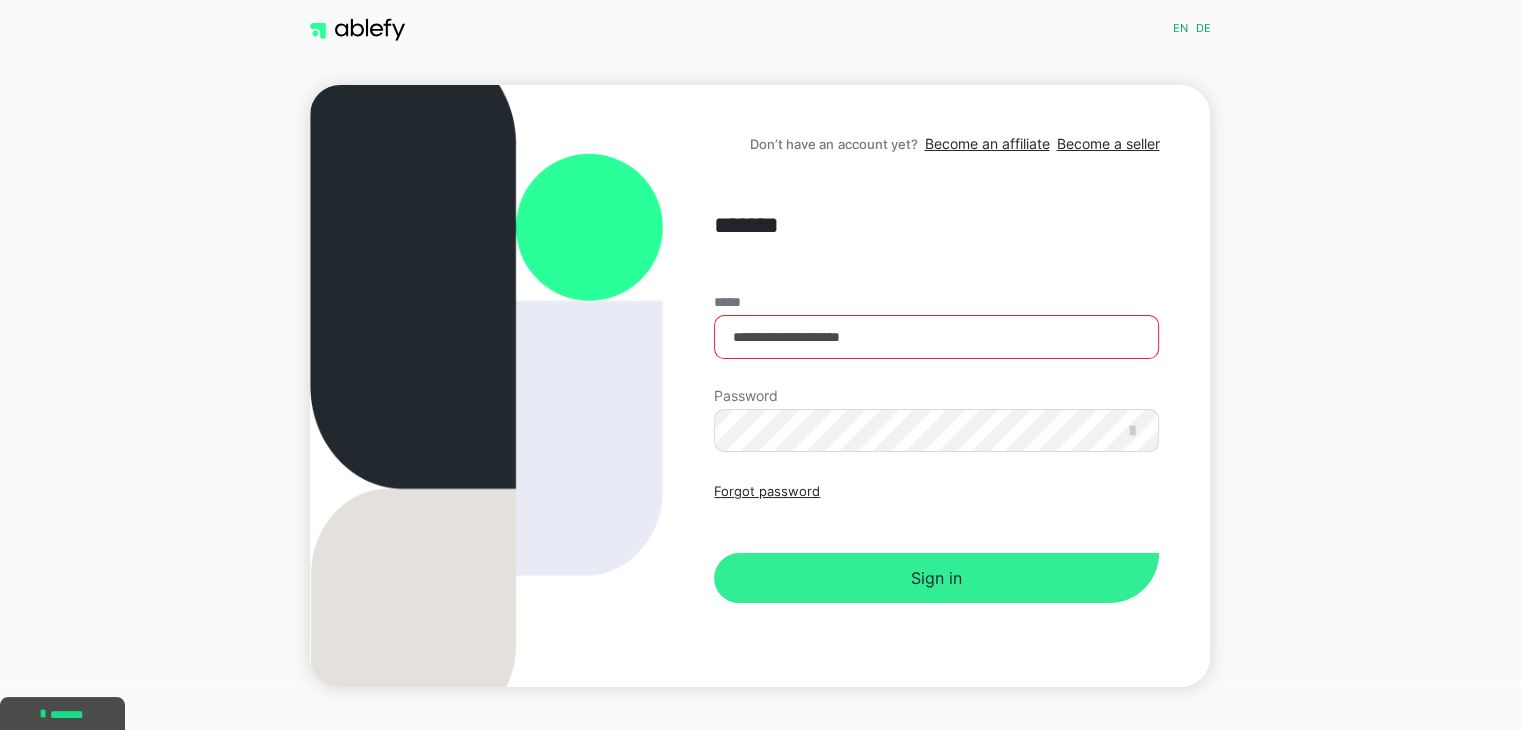 click on "Sign in" at bounding box center [936, 578] 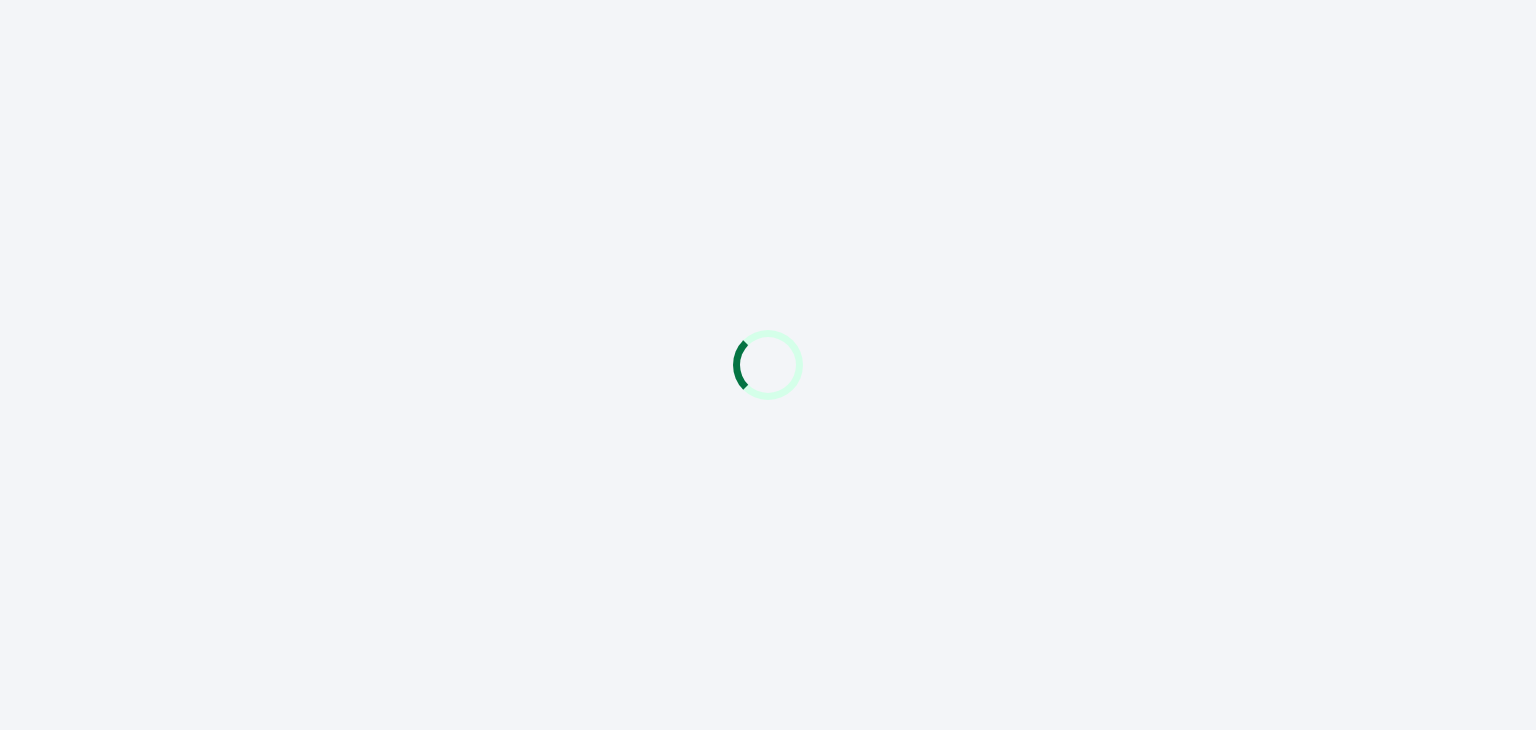 scroll, scrollTop: 0, scrollLeft: 0, axis: both 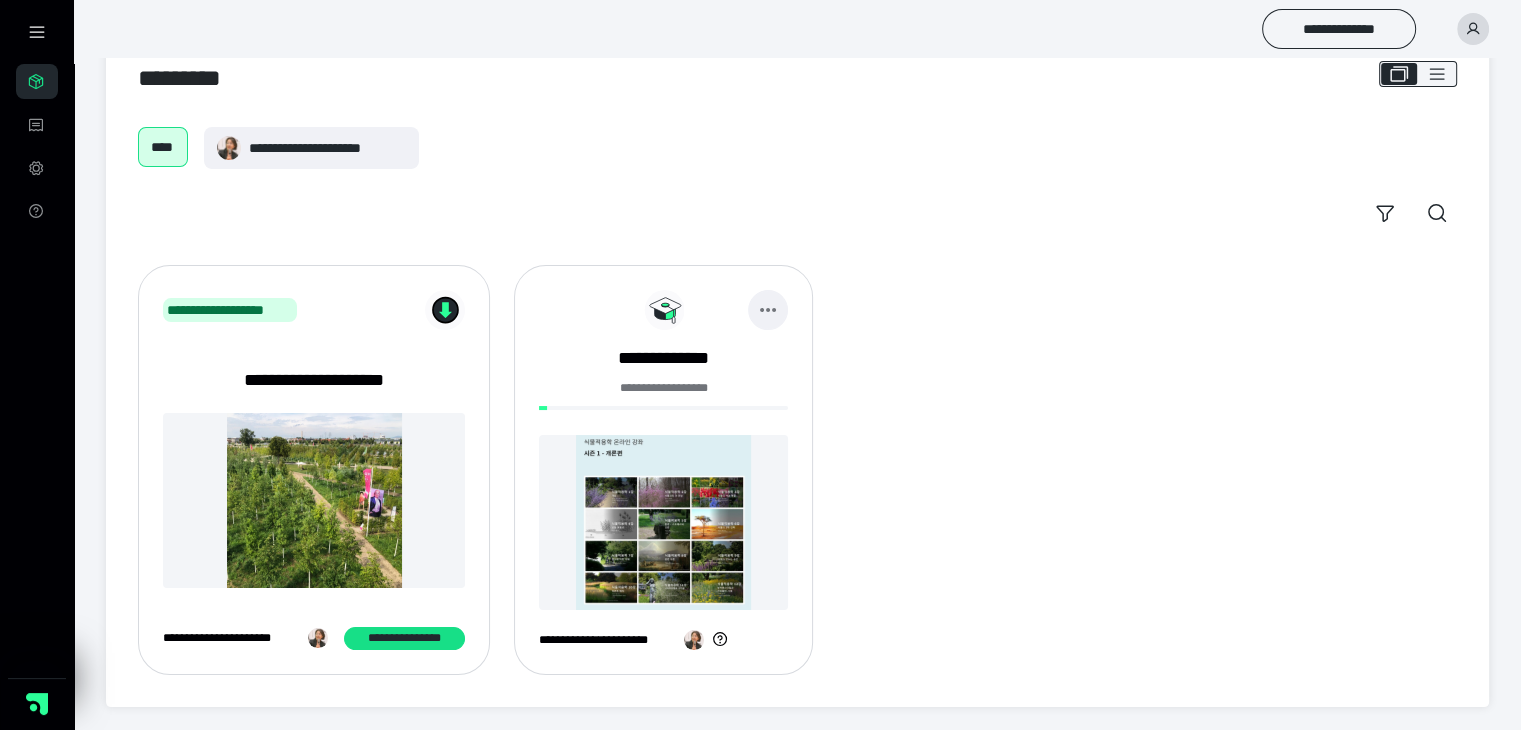 click 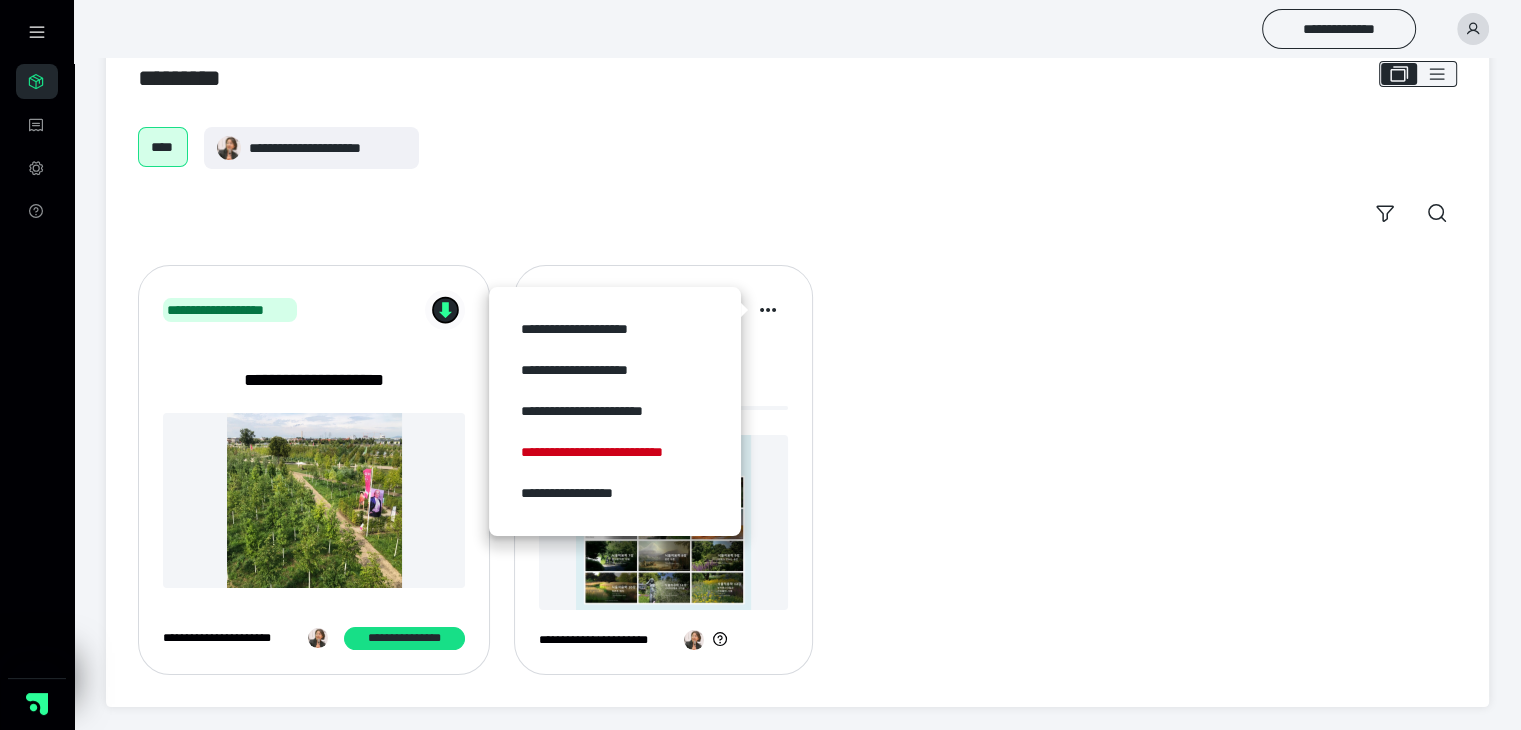 click on "[FIRST] [LAST] [EMAIL] [PHONE] [ADDRESS] [CITY] [STATE] [POSTAL_CODE] [COUNTRY] [DATE]" at bounding box center (797, 470) 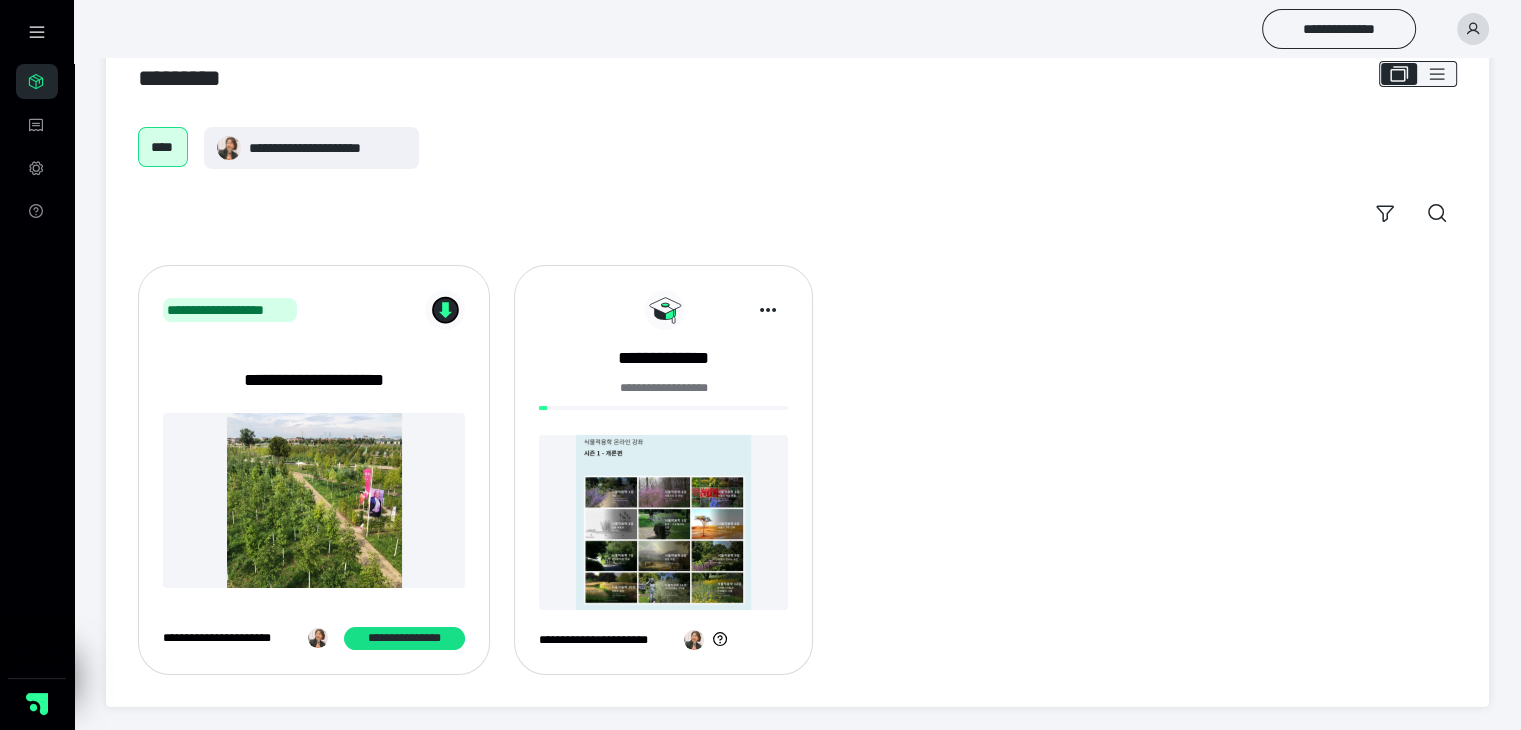 click at bounding box center [663, 522] 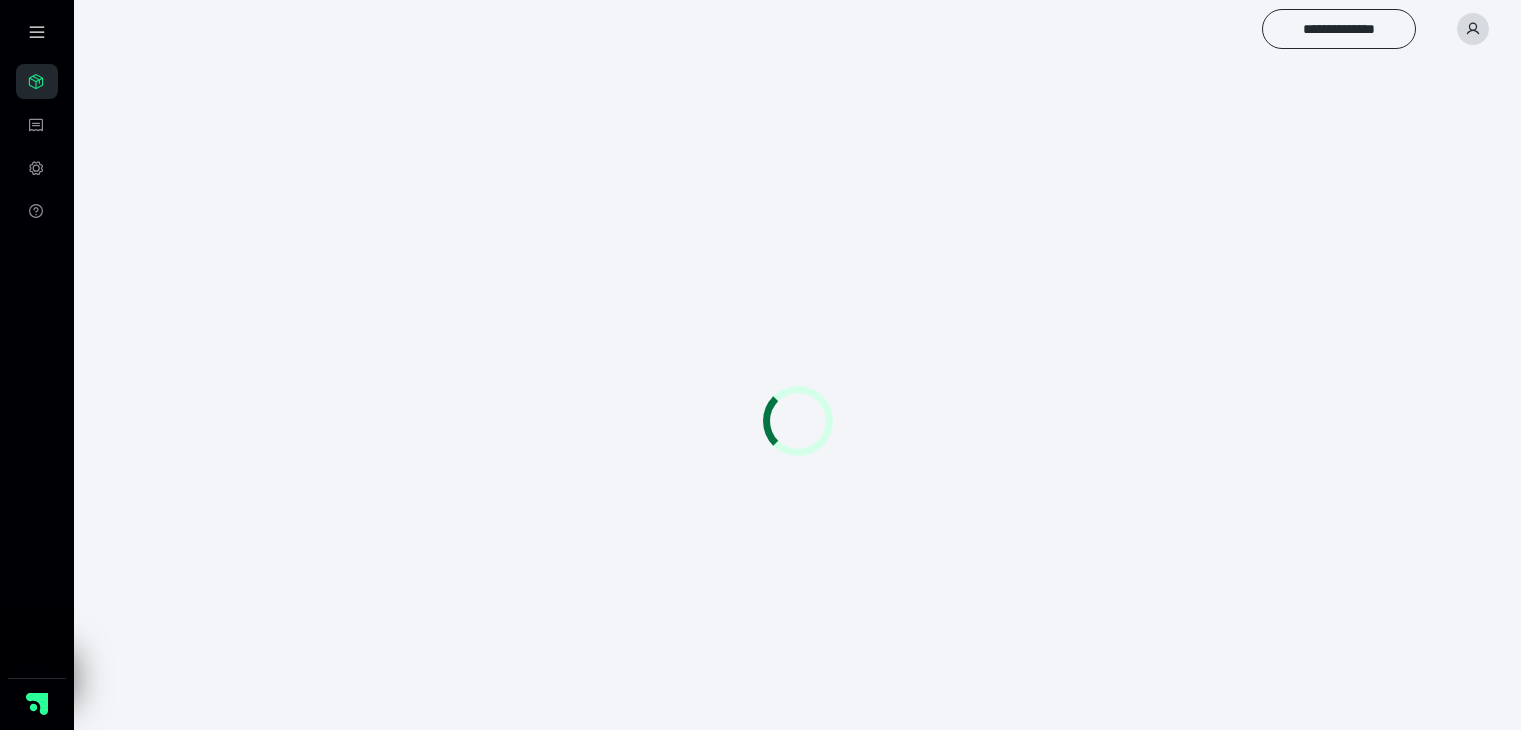 scroll, scrollTop: 0, scrollLeft: 0, axis: both 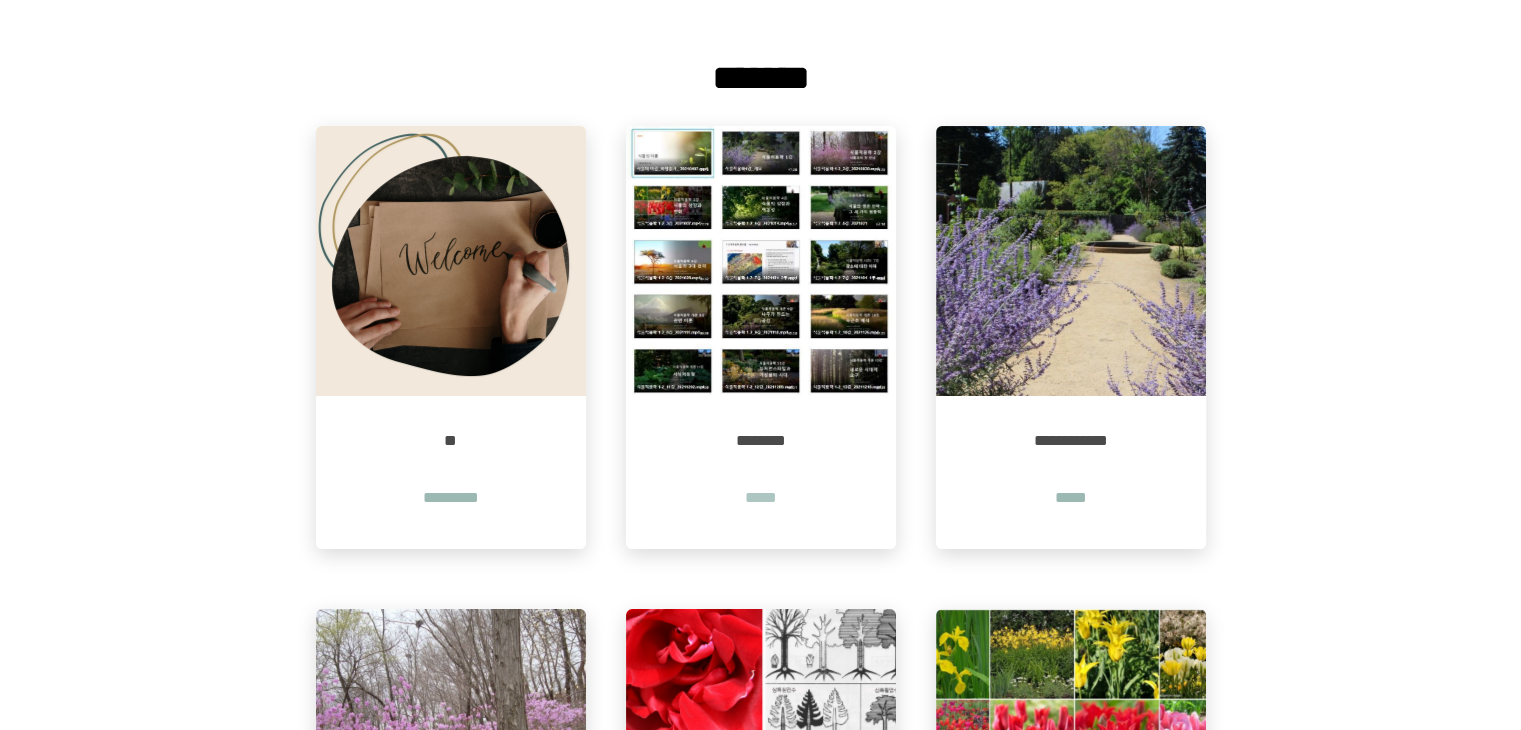 click on "*****" at bounding box center [761, 497] 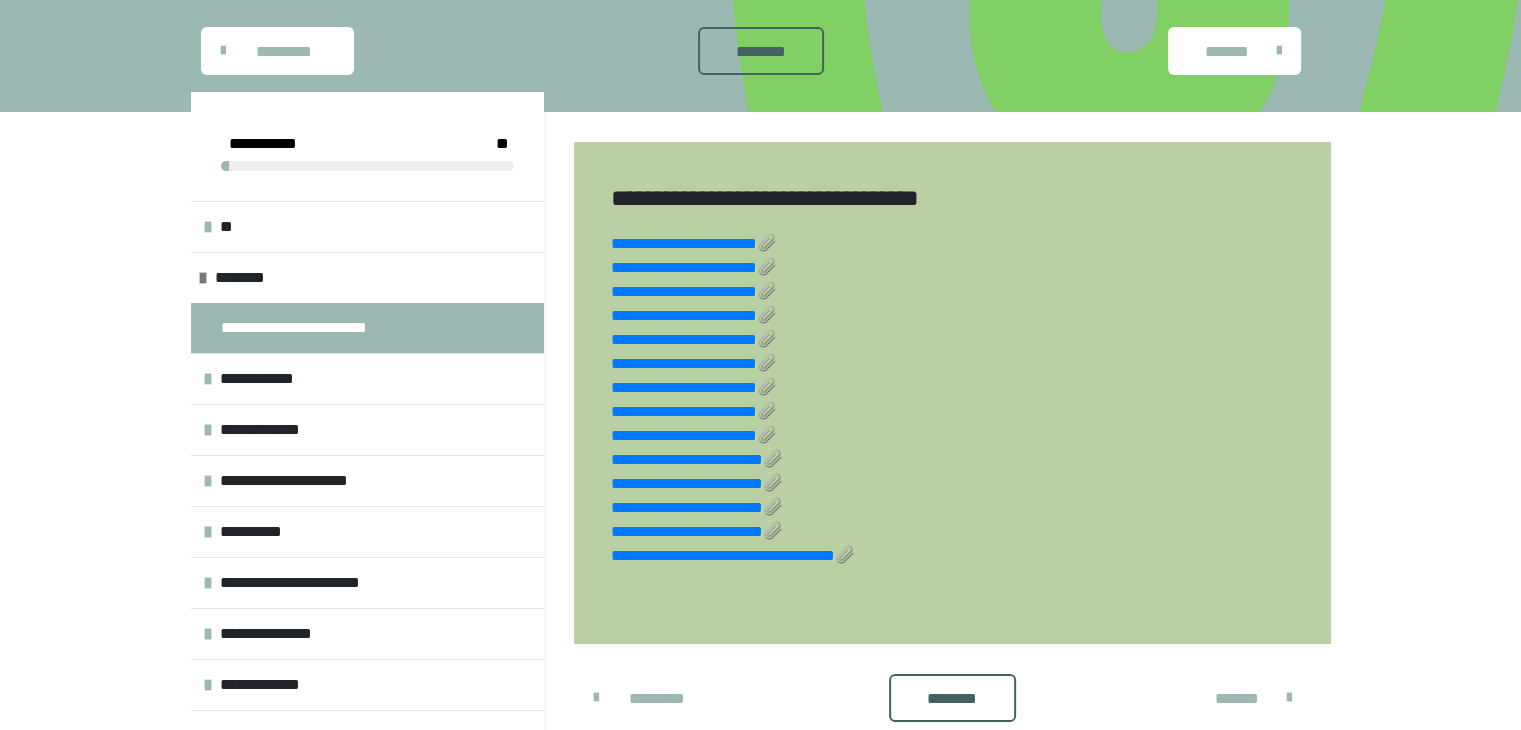 scroll, scrollTop: 200, scrollLeft: 0, axis: vertical 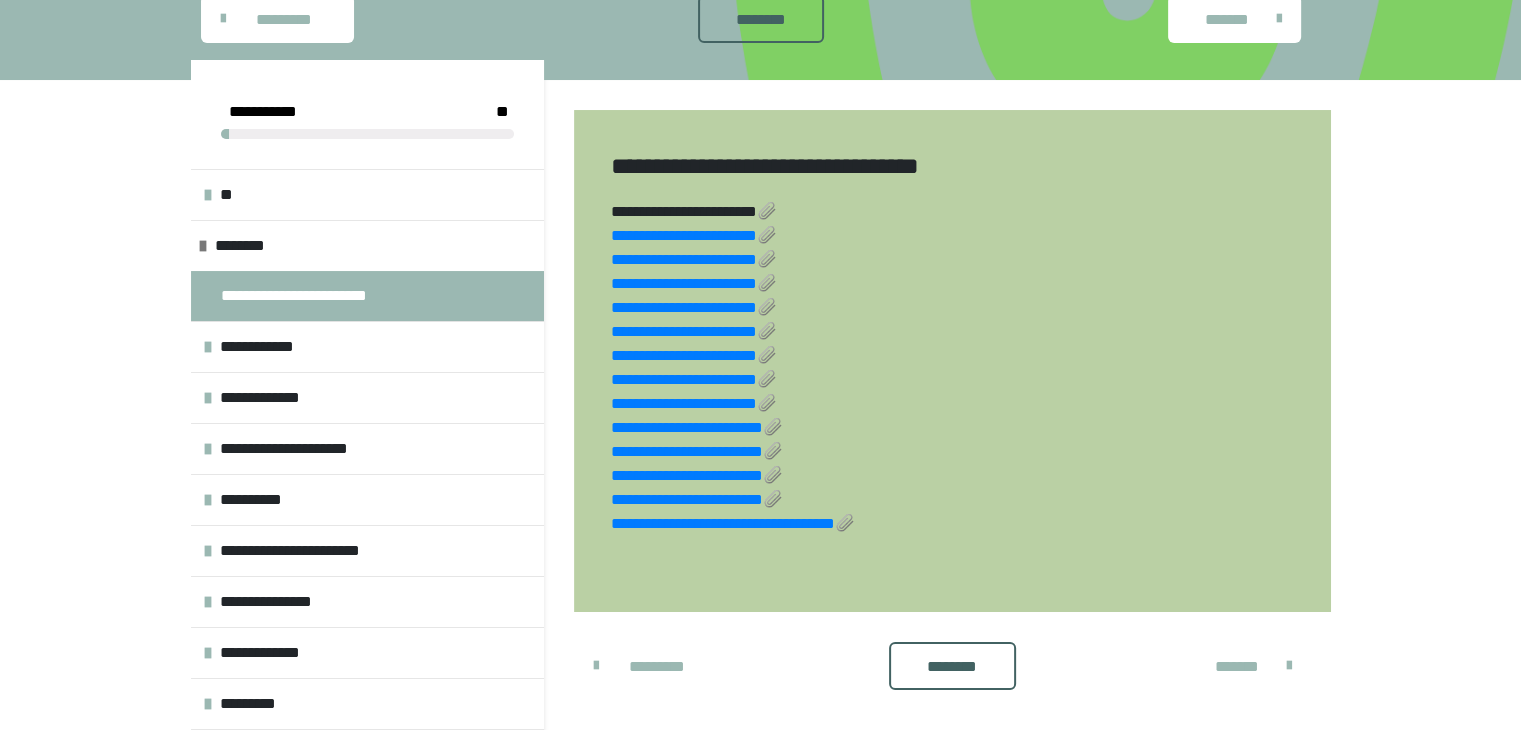 click on "**********" at bounding box center [694, 211] 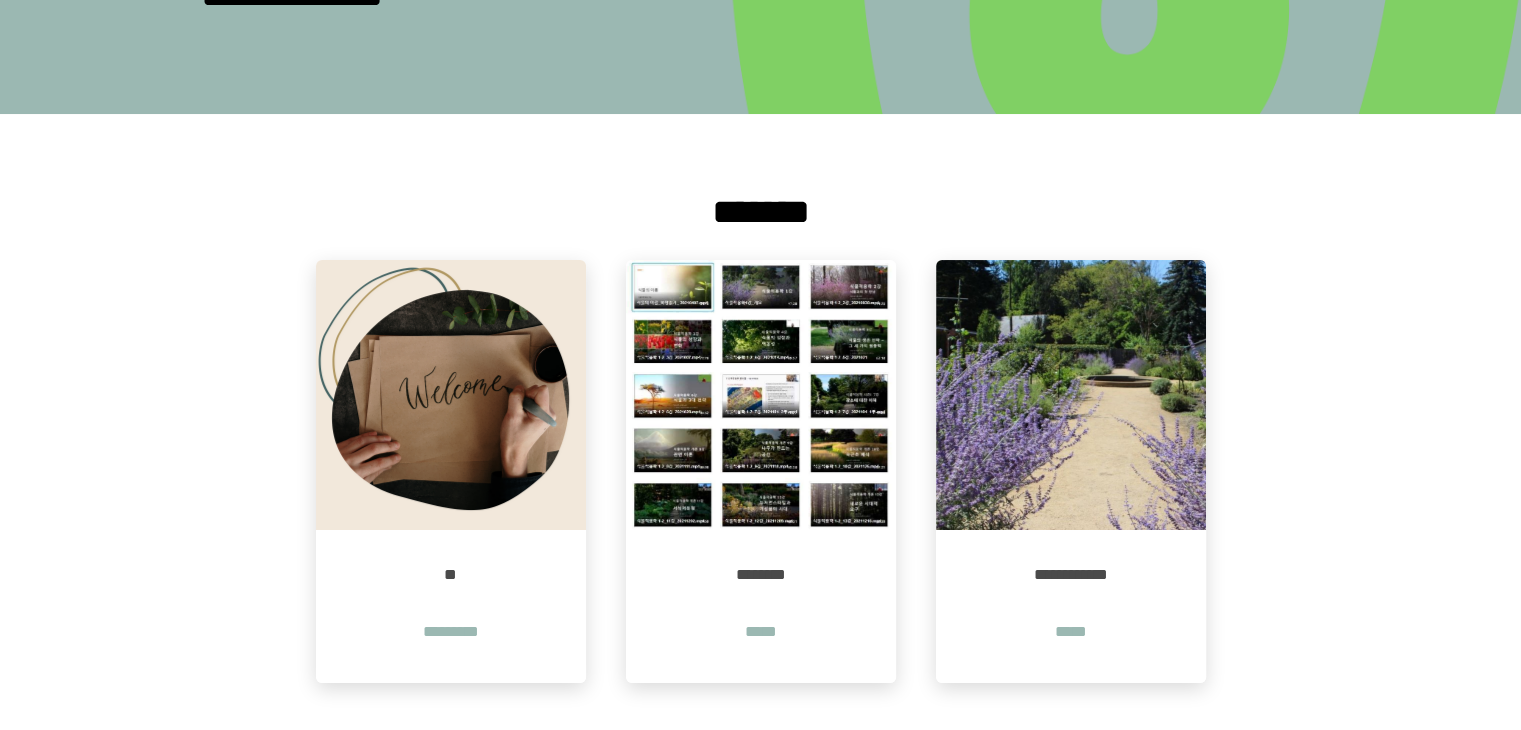 scroll, scrollTop: 200, scrollLeft: 0, axis: vertical 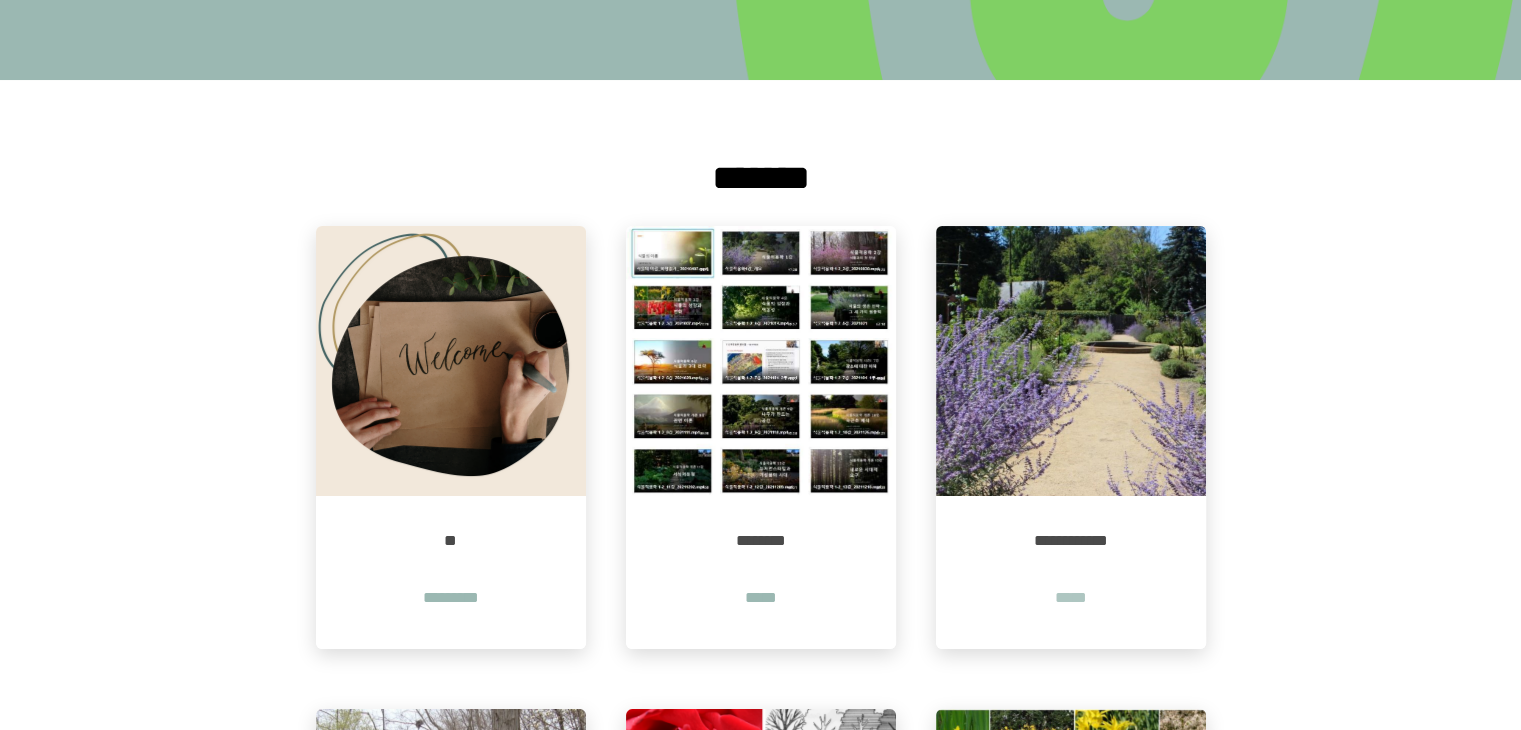 click on "*****" at bounding box center (1071, 597) 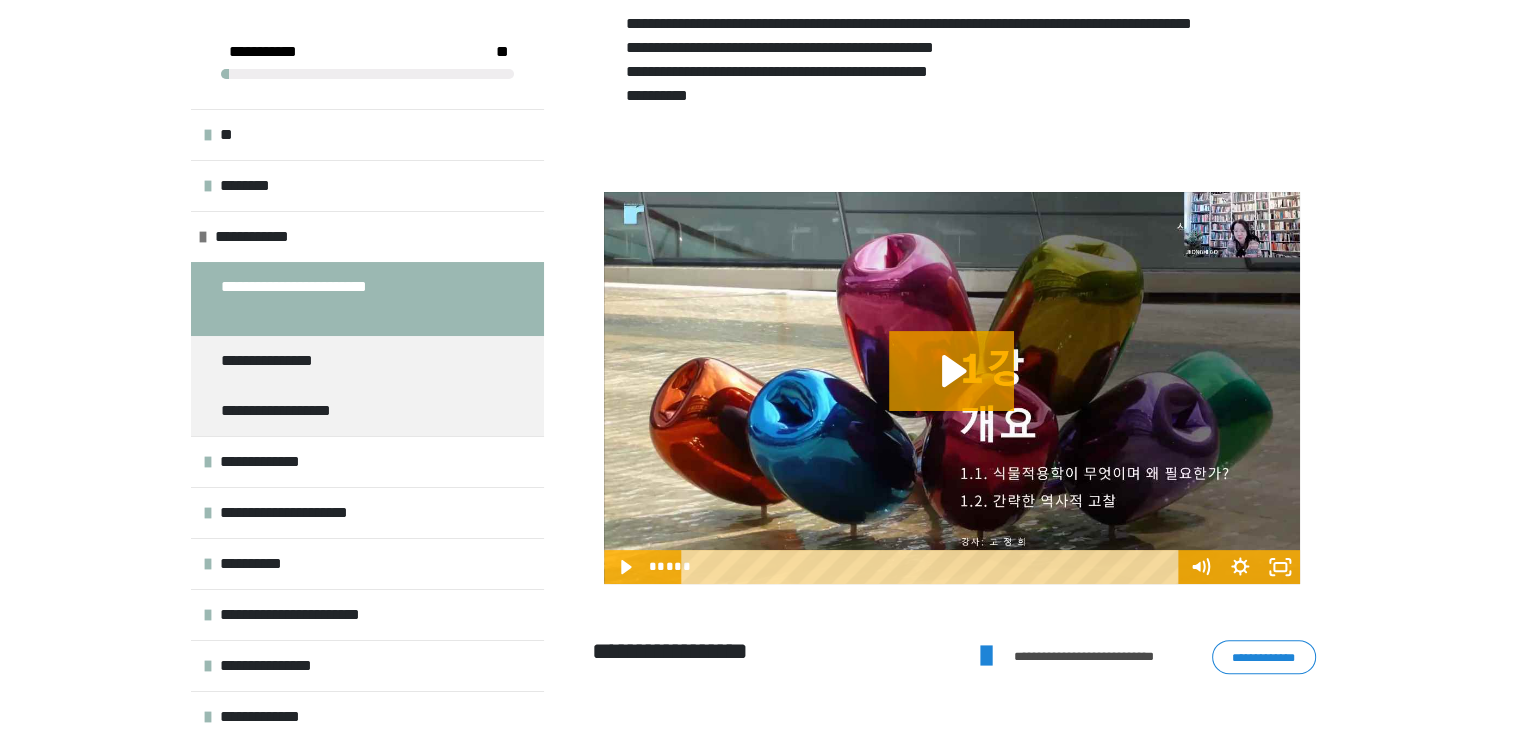scroll, scrollTop: 400, scrollLeft: 0, axis: vertical 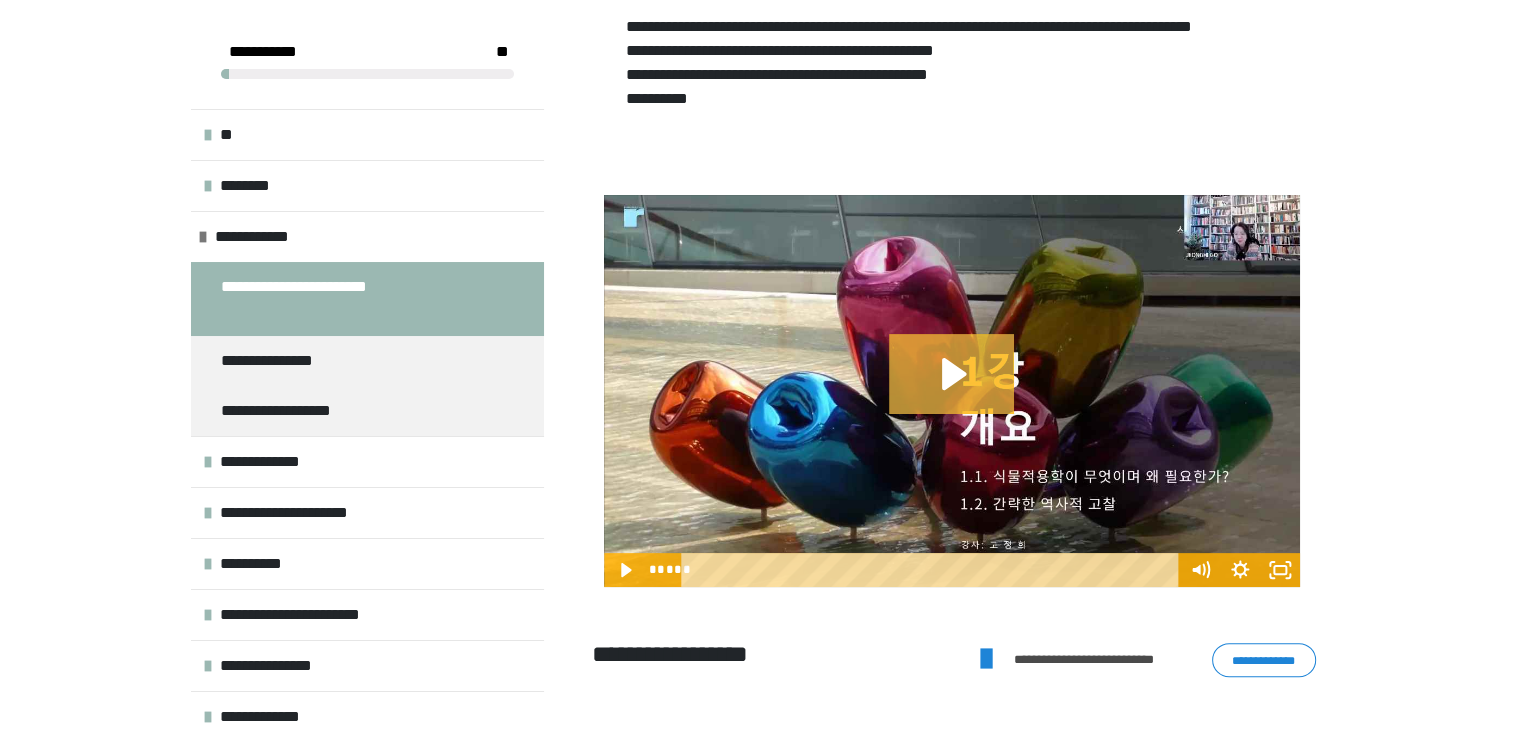 click 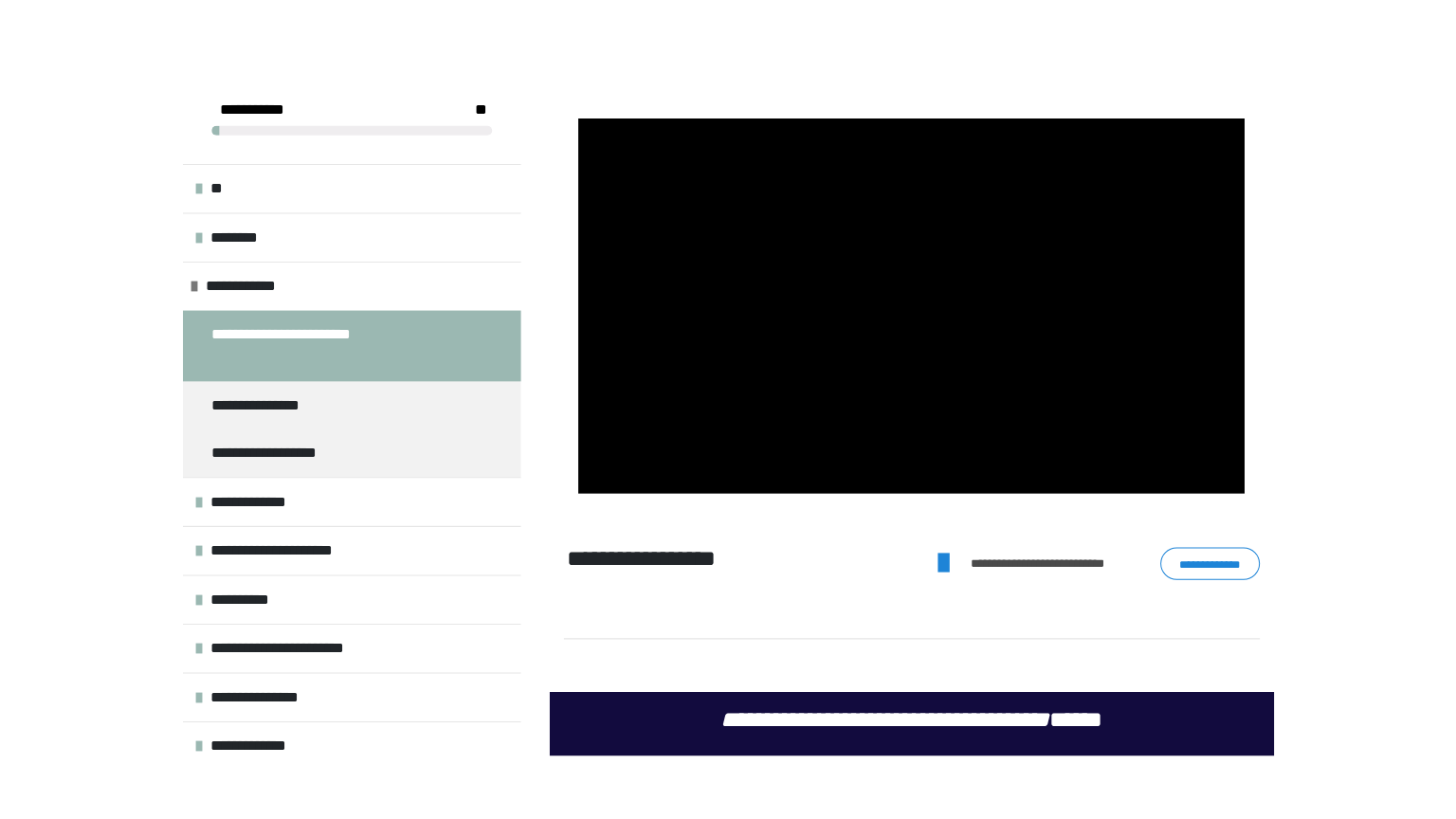 scroll, scrollTop: 474, scrollLeft: 0, axis: vertical 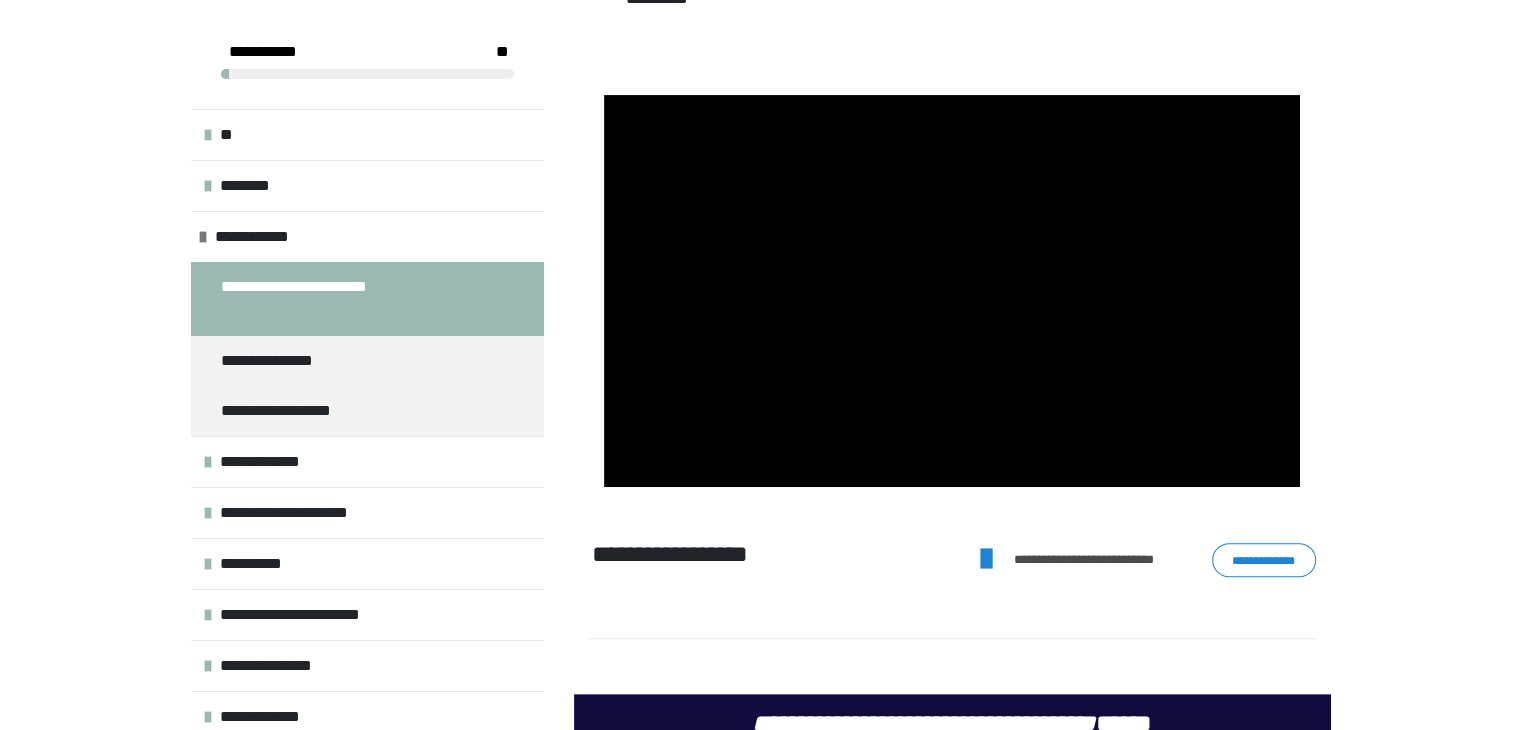type 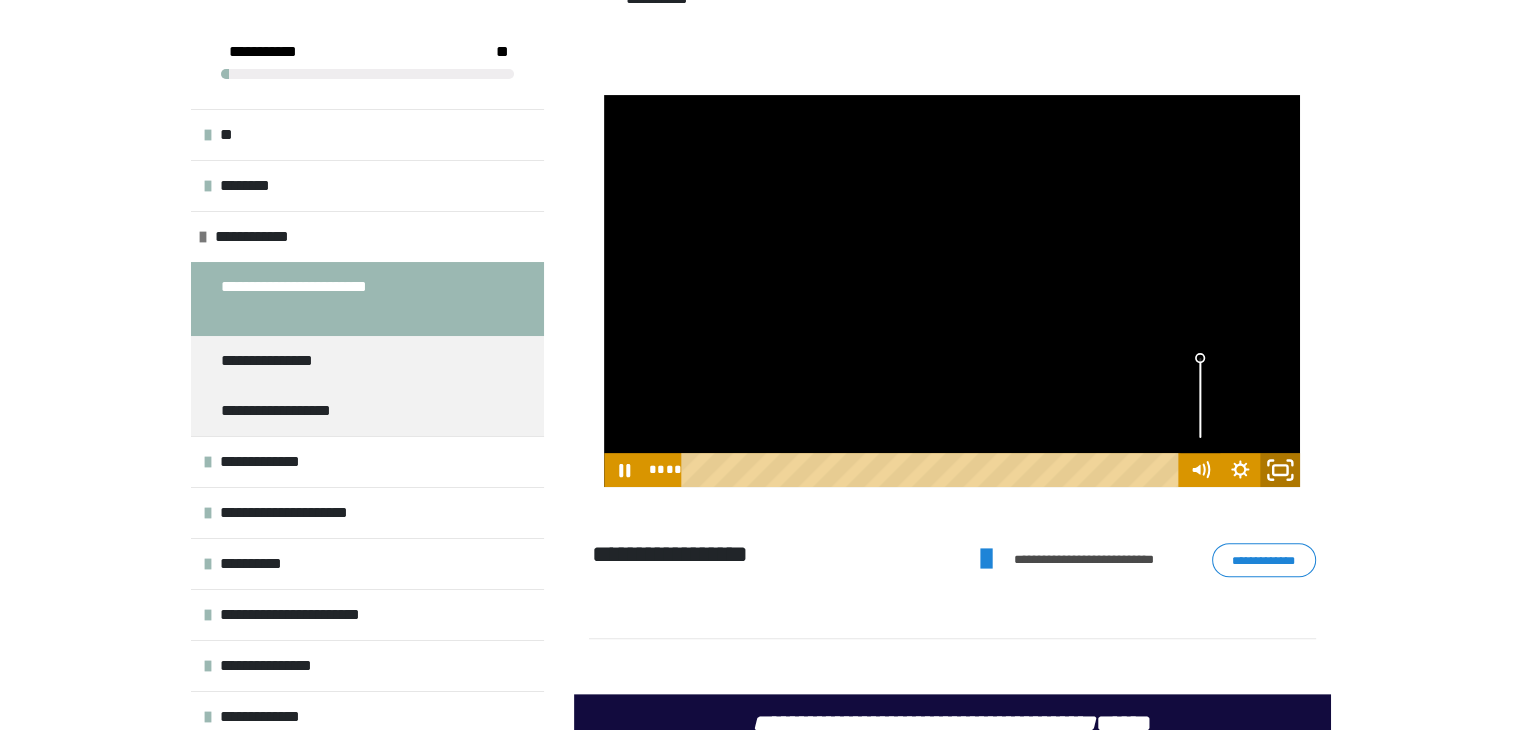 click 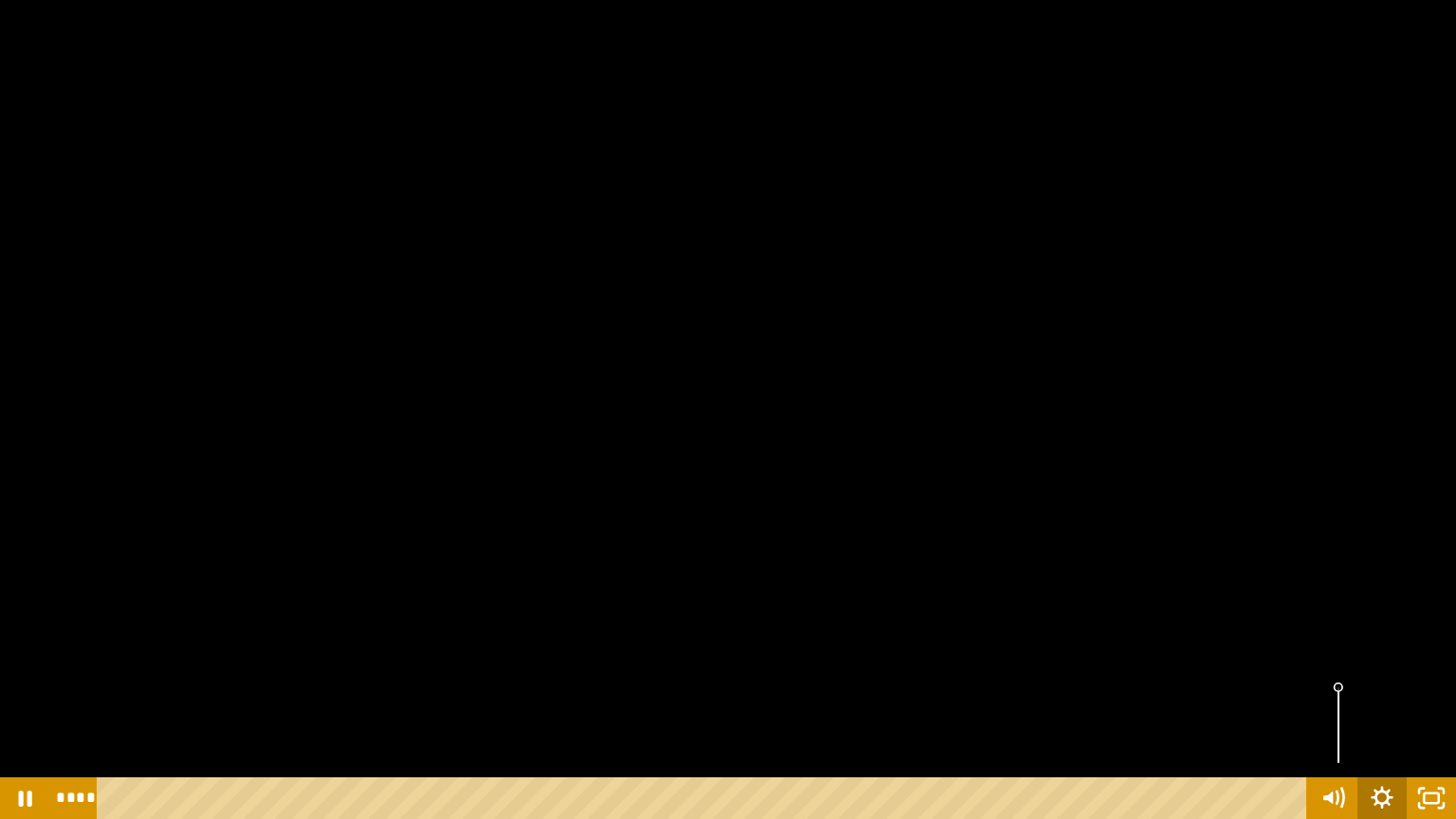 click 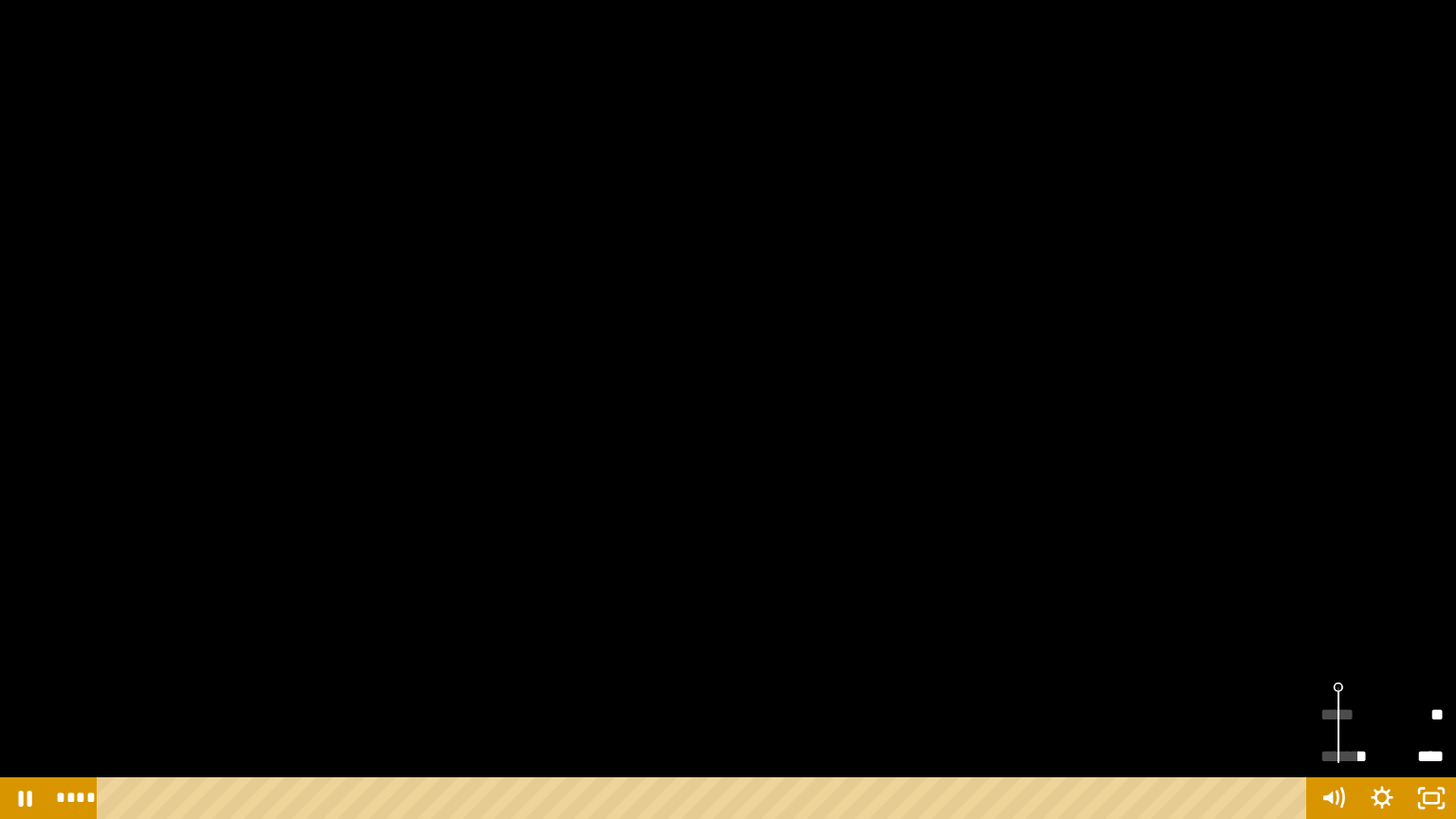 click on "**" at bounding box center [1412, 715] 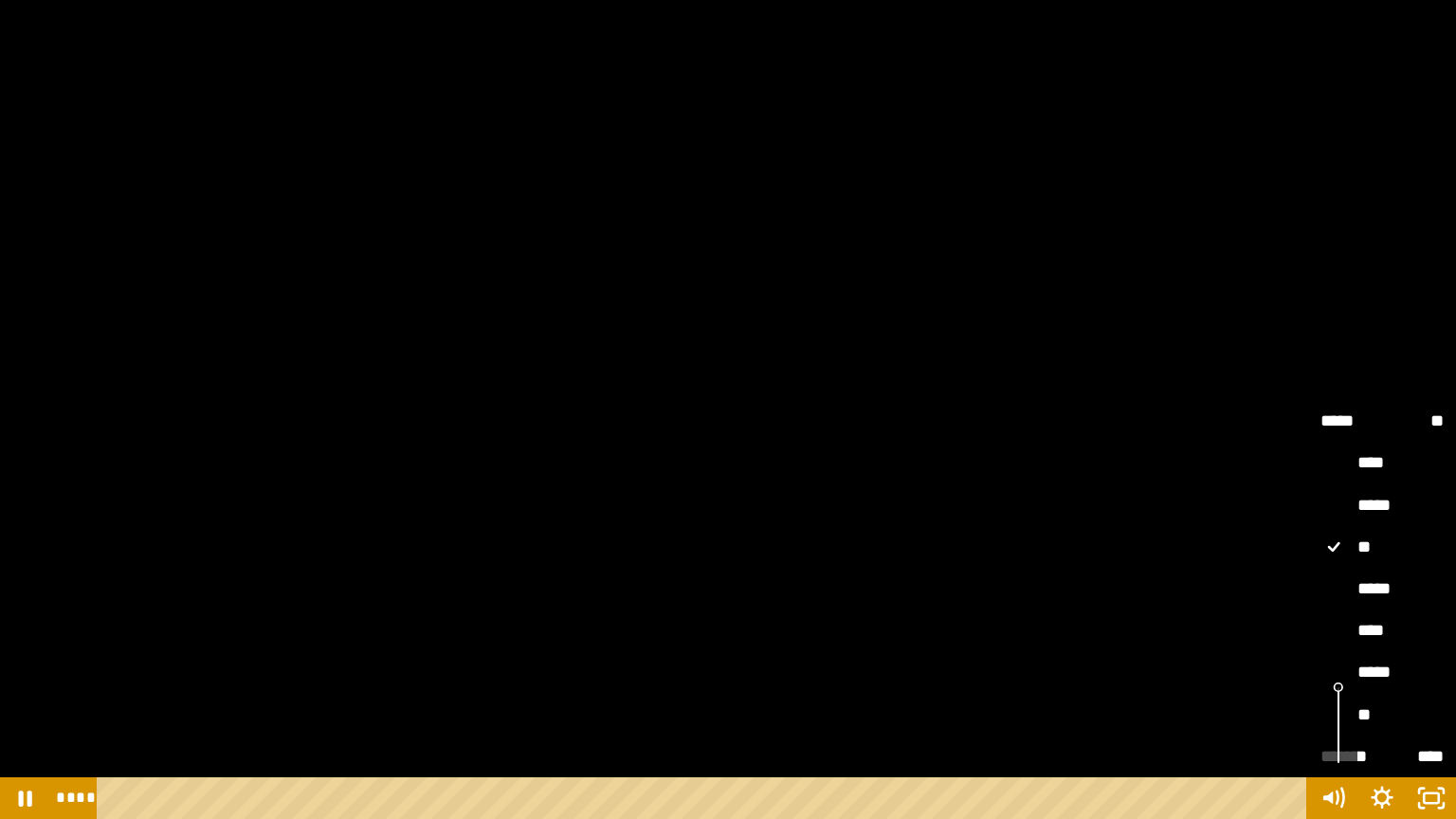 click on "****" at bounding box center (1382, 631) 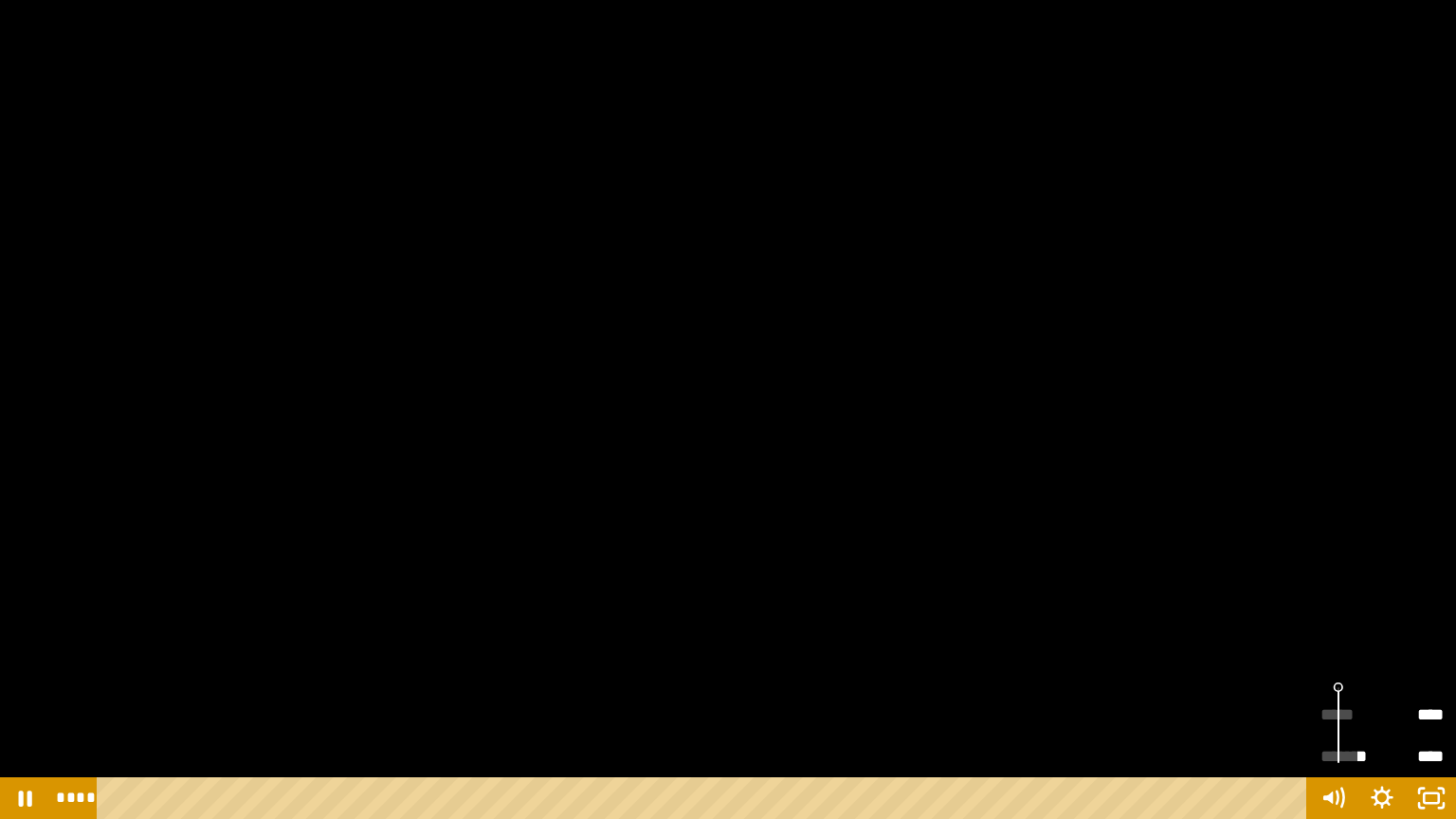 click on "****" at bounding box center [1412, 715] 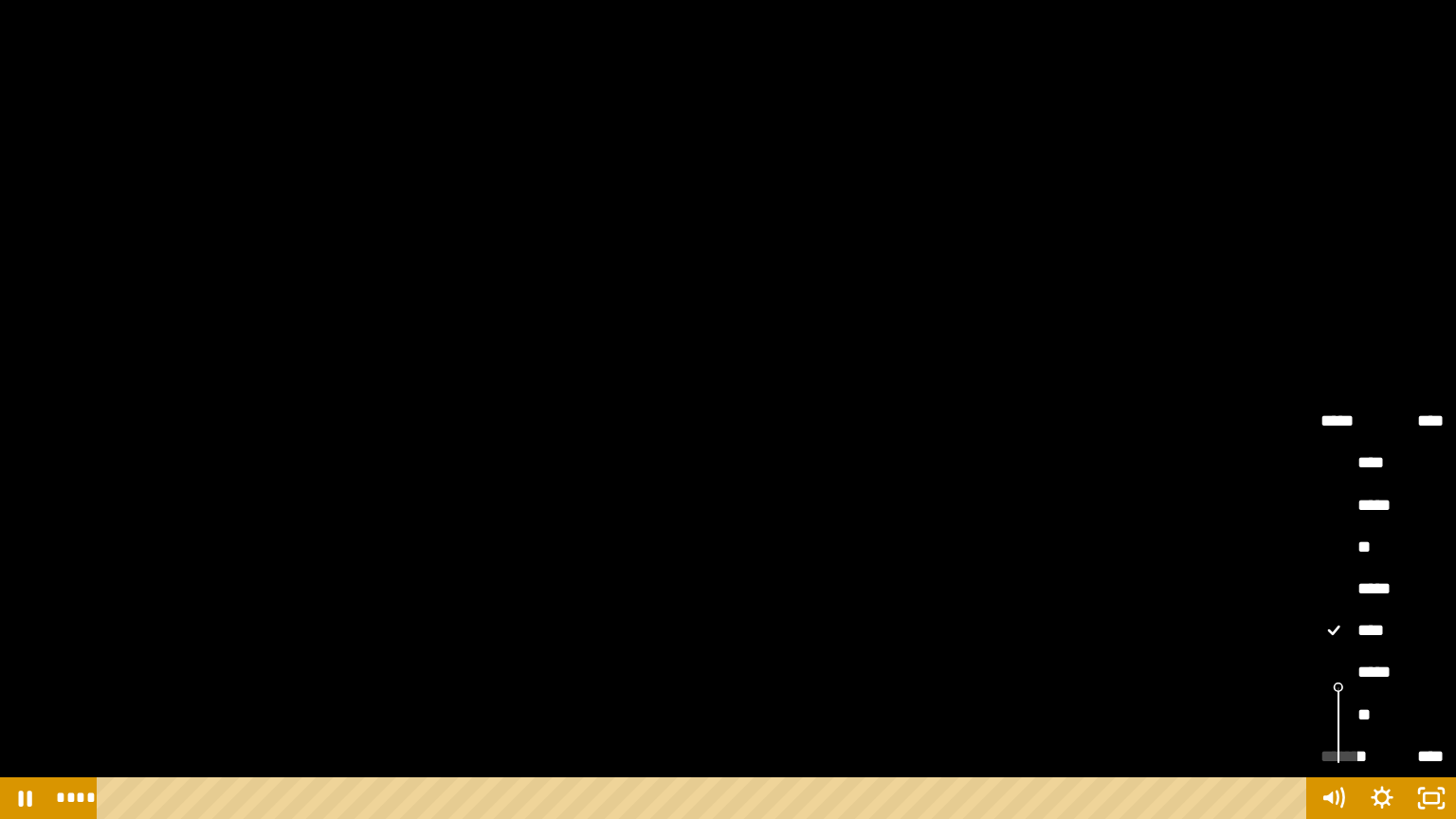 click on "*****" at bounding box center (1382, 590) 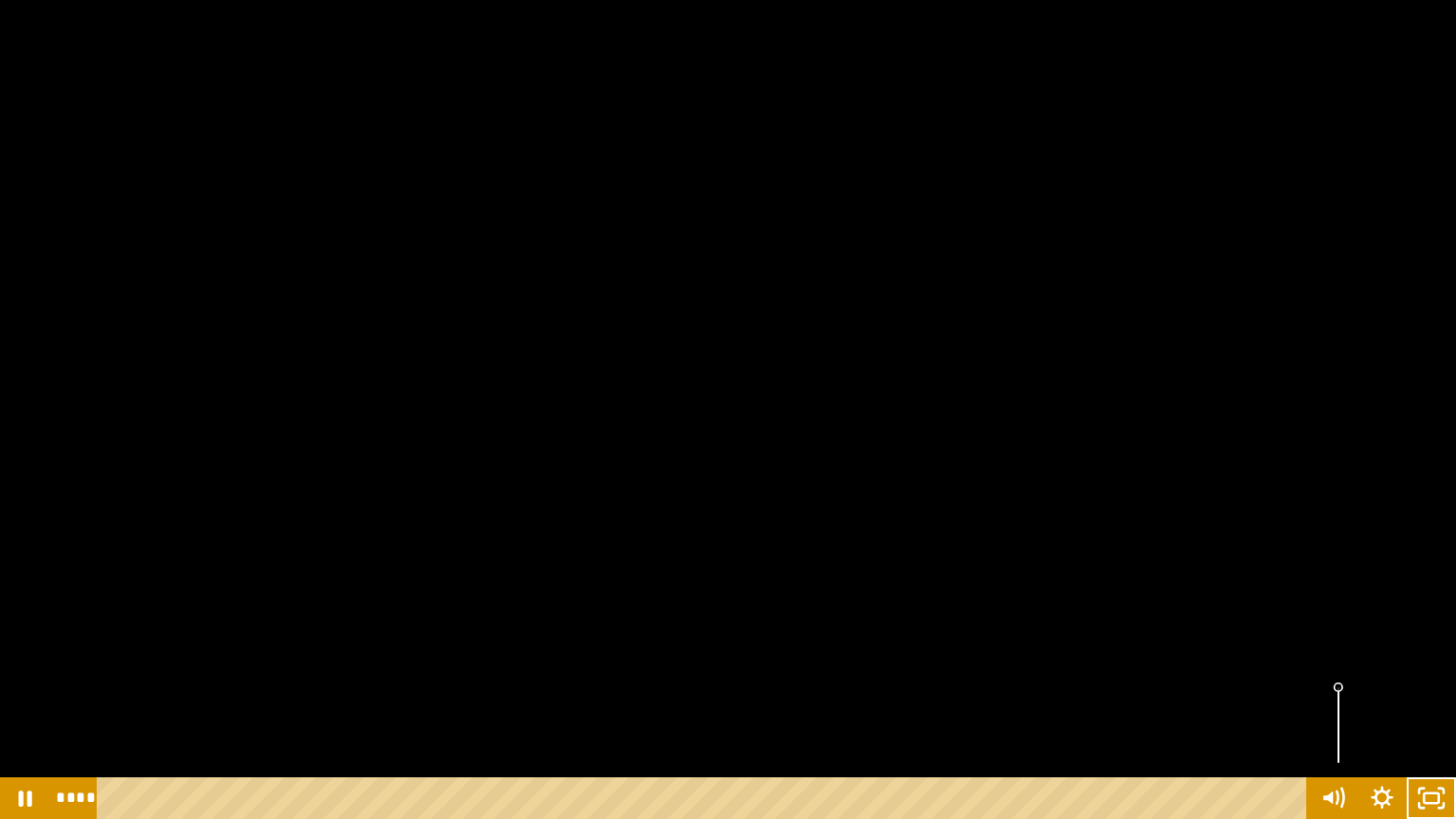 type 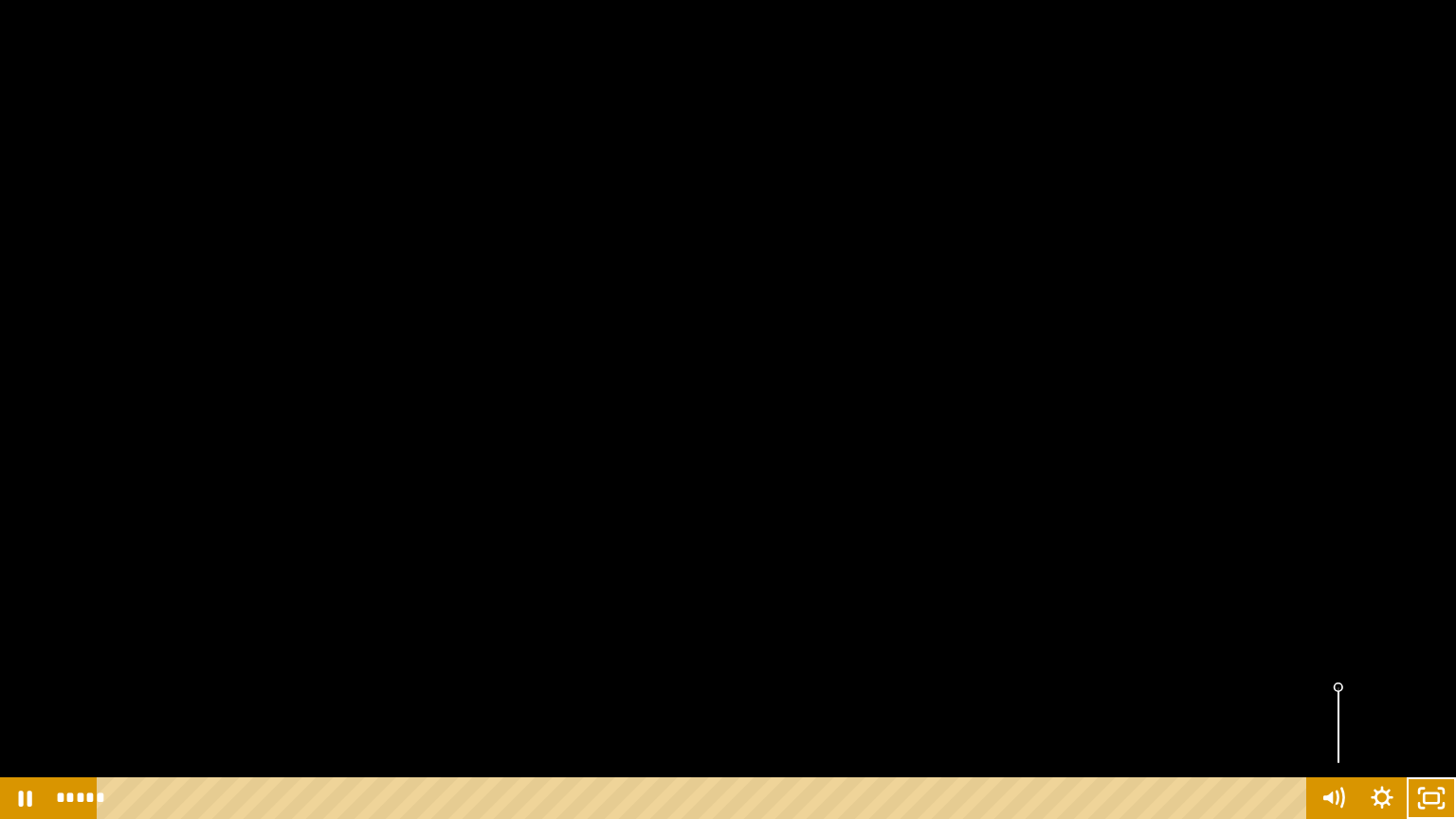 click at bounding box center [1431, 798] 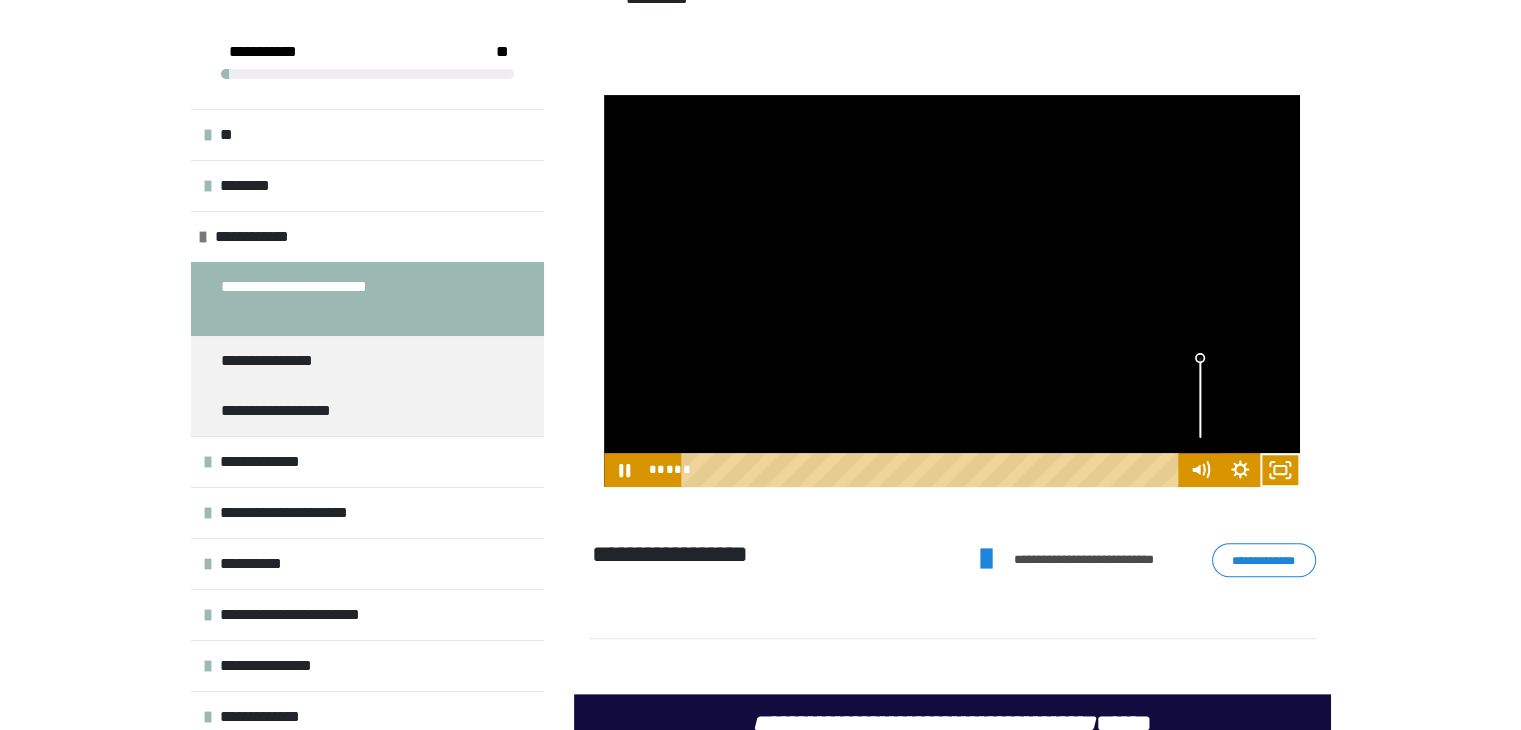 click at bounding box center (952, 291) 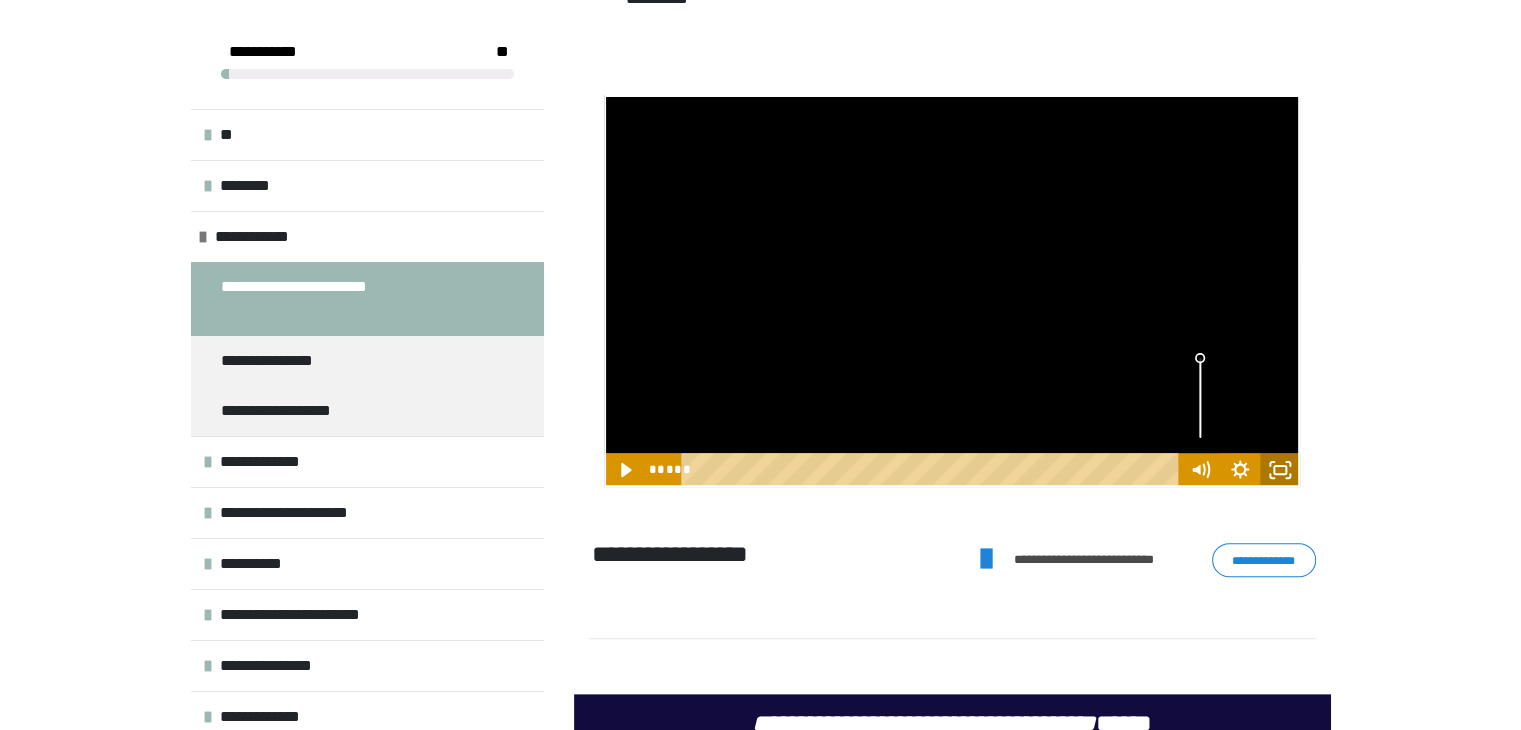 click 